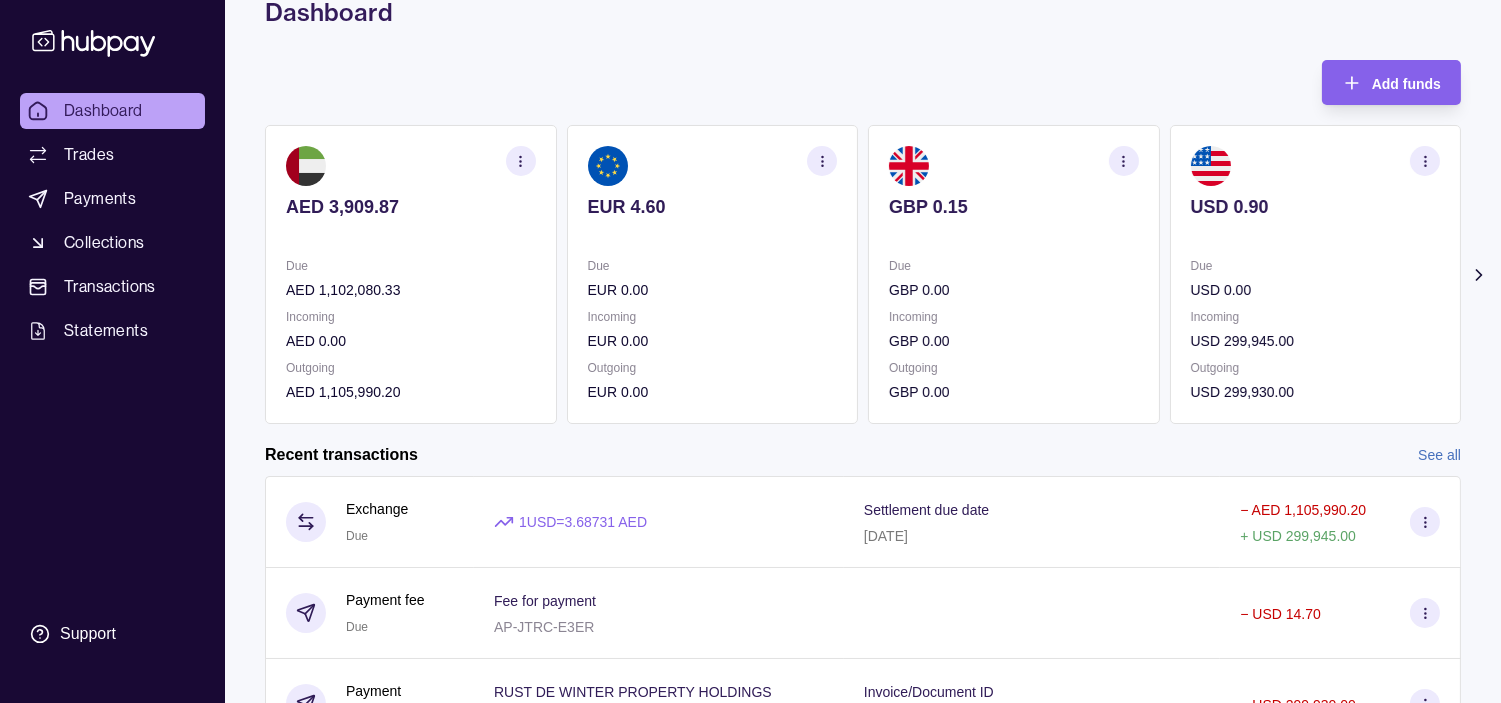scroll, scrollTop: 0, scrollLeft: 0, axis: both 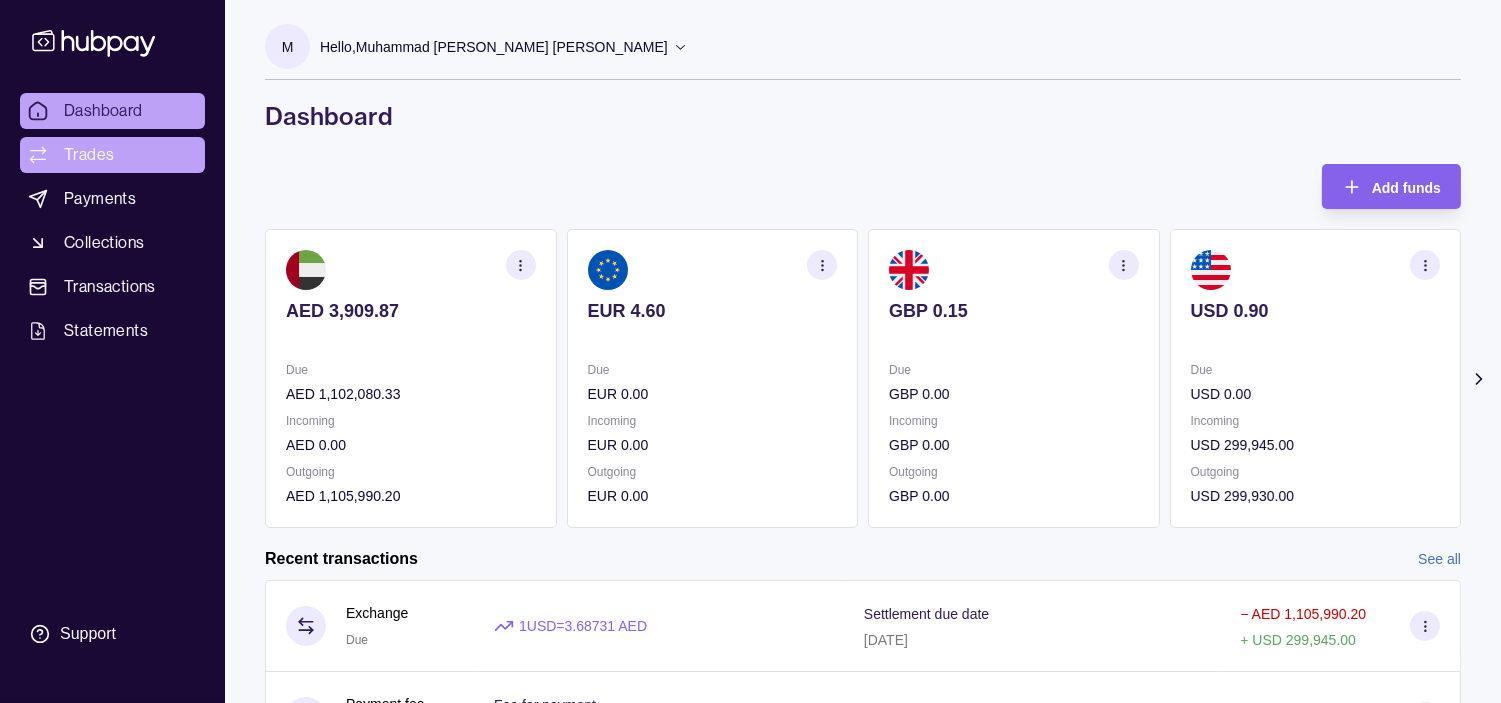 click on "Trades" at bounding box center (89, 155) 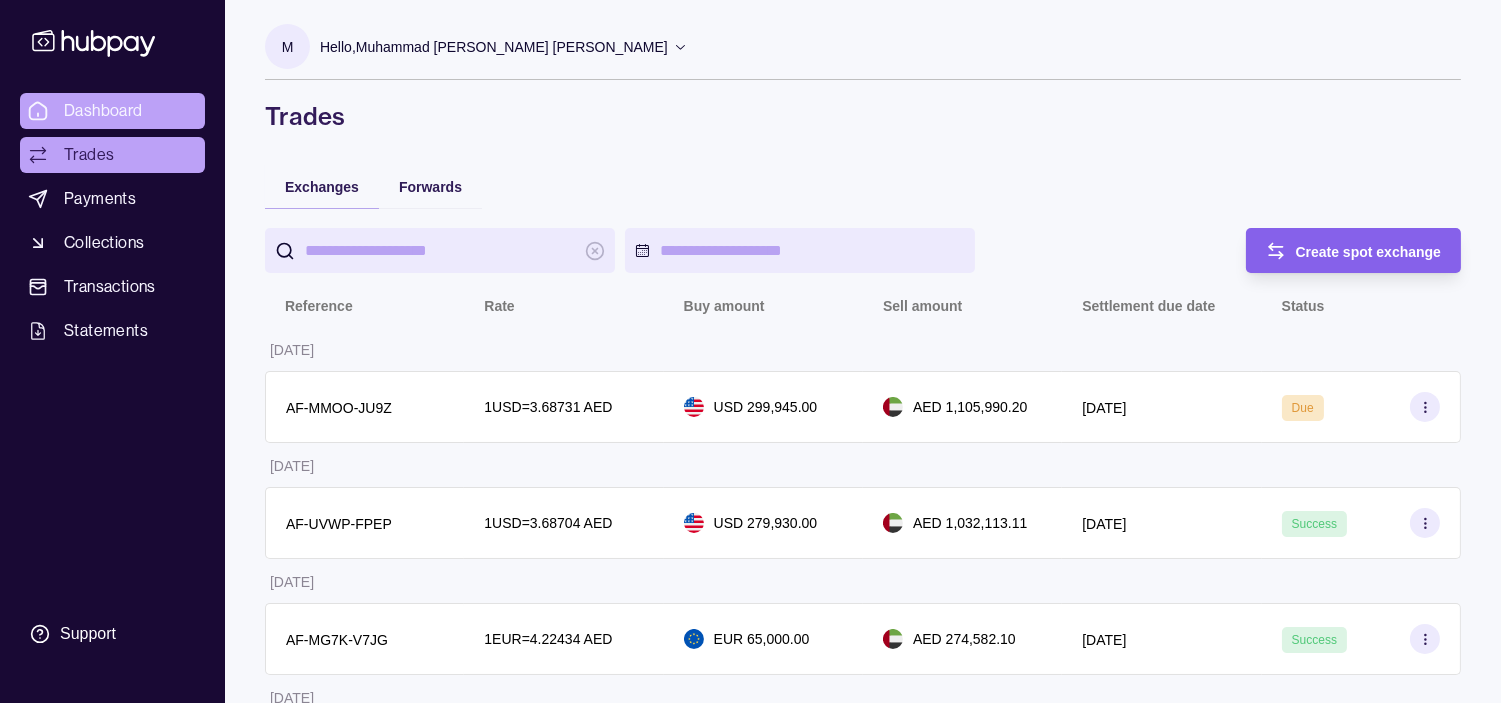 click on "Dashboard" at bounding box center [112, 111] 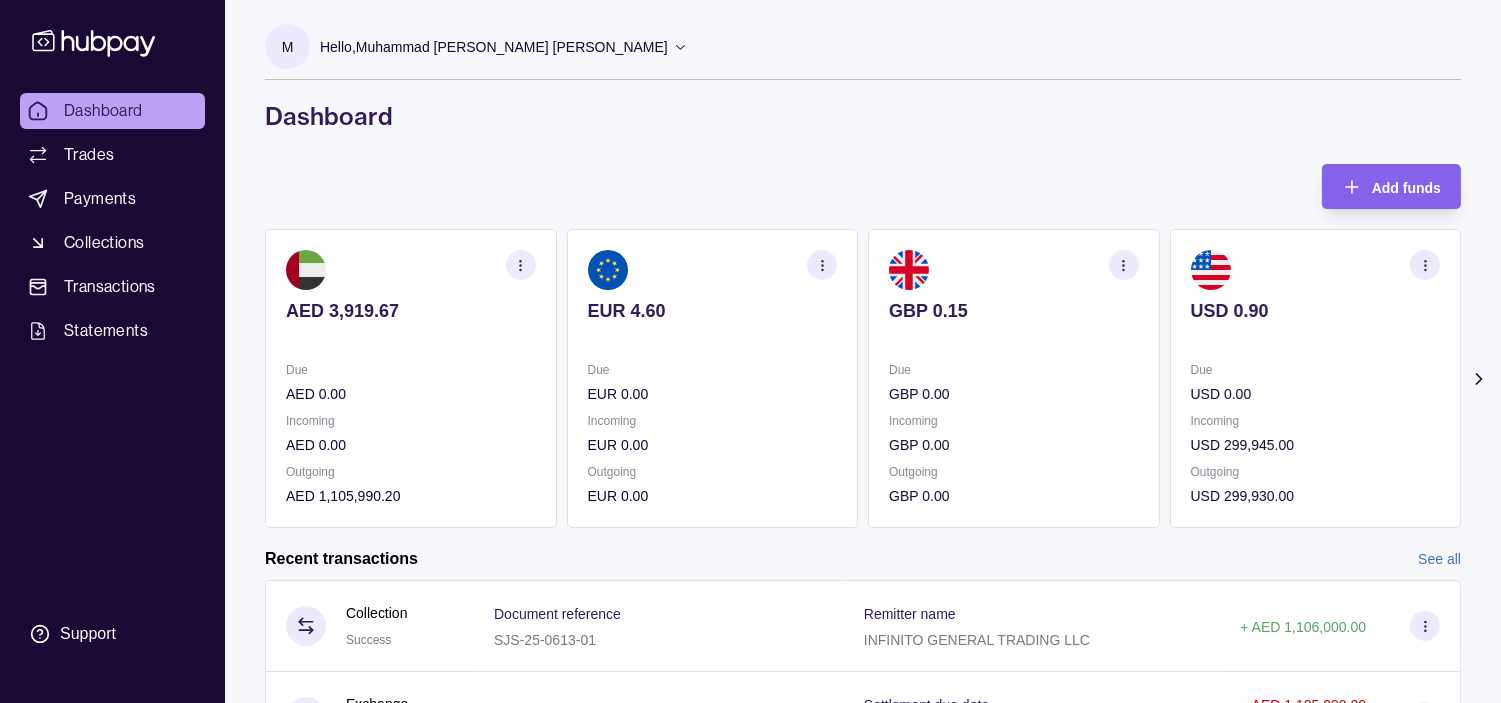 click at bounding box center (1014, 338) 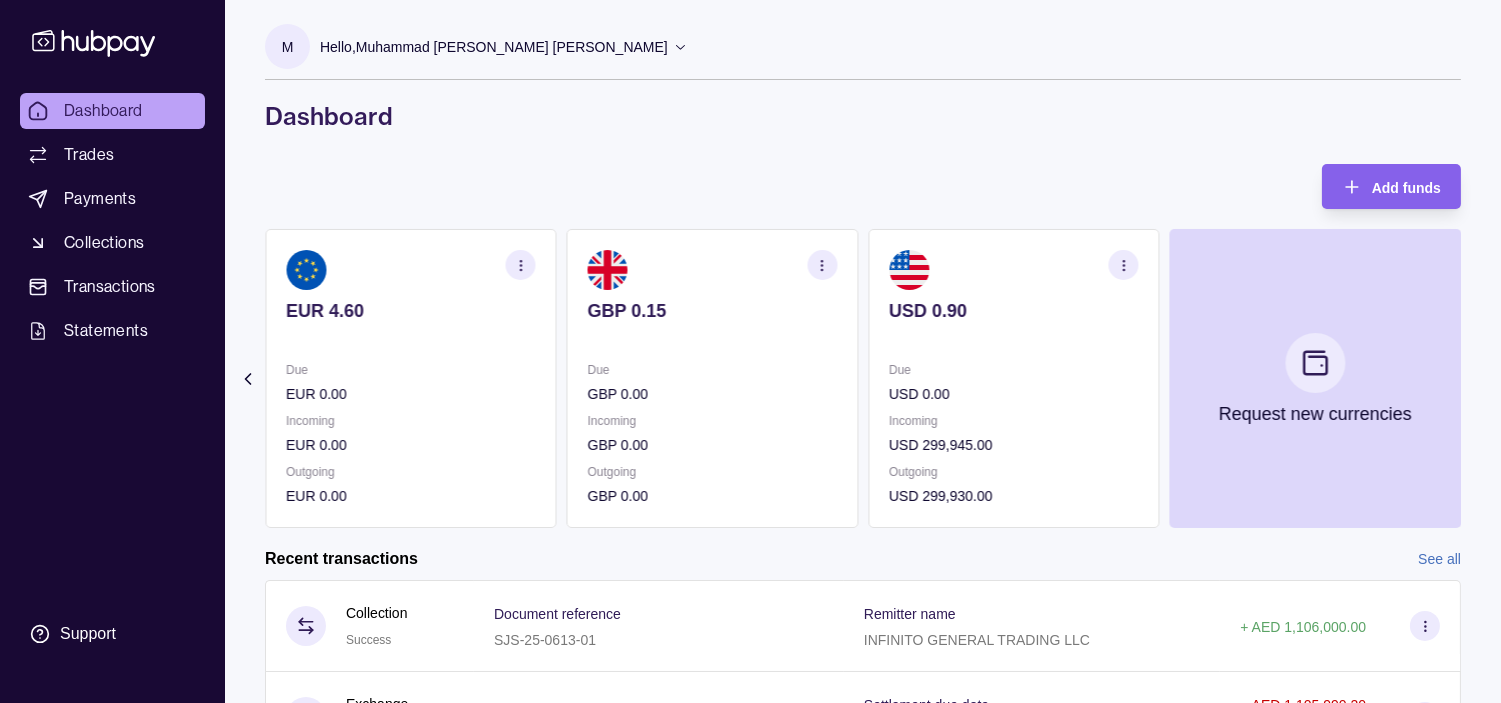 click on "USD 0.90                                                                                                               Due USD 0.00 Incoming USD 299,945.00 Outgoing USD 299,930.00" at bounding box center [1014, 378] 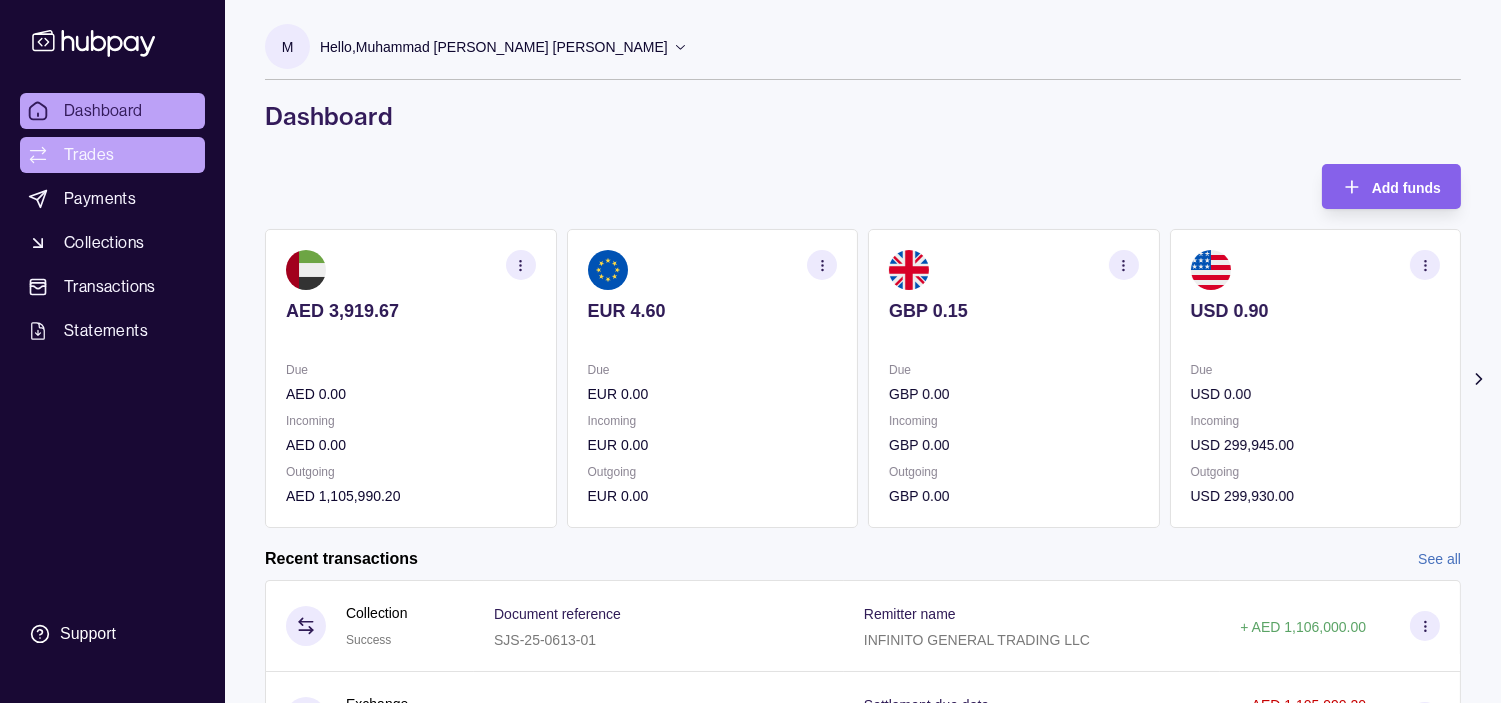 click on "Trades" at bounding box center (112, 155) 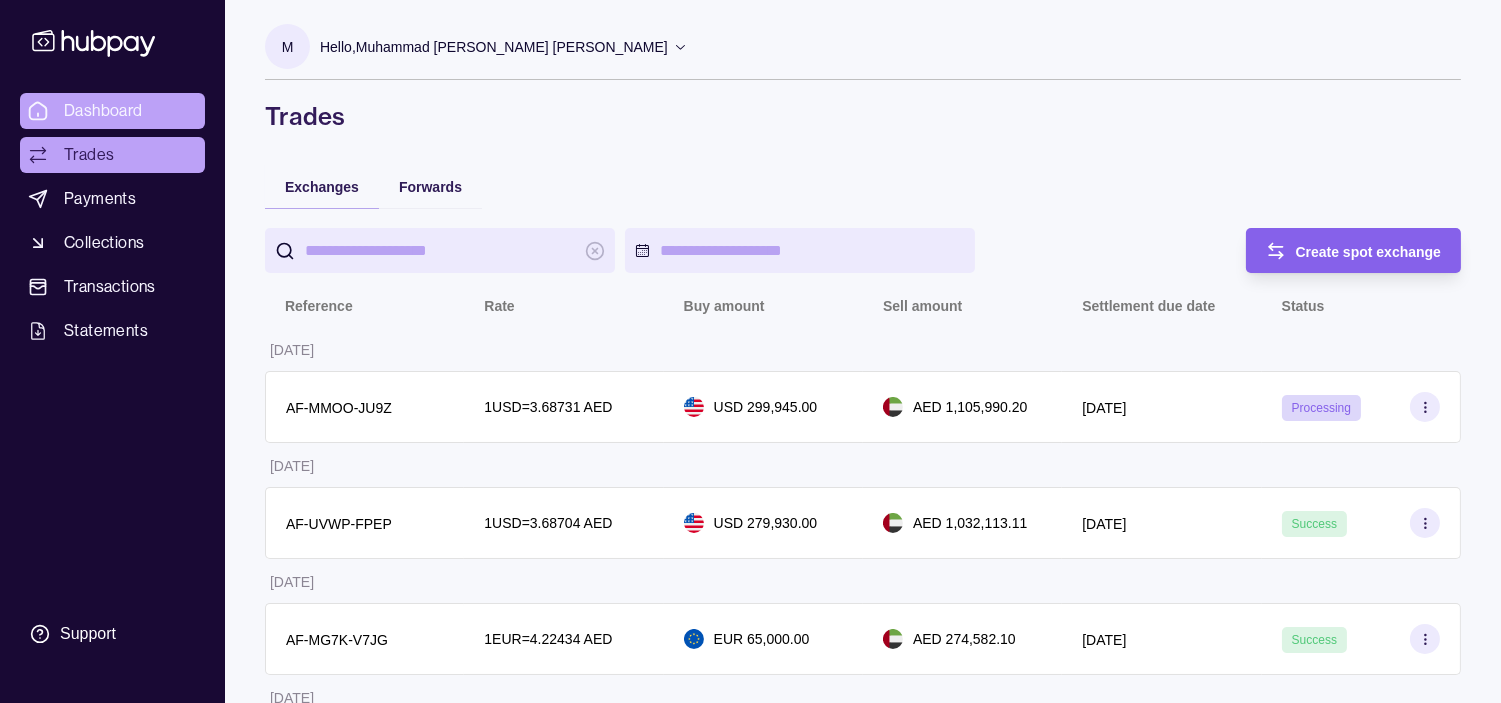 click on "Dashboard" at bounding box center (103, 111) 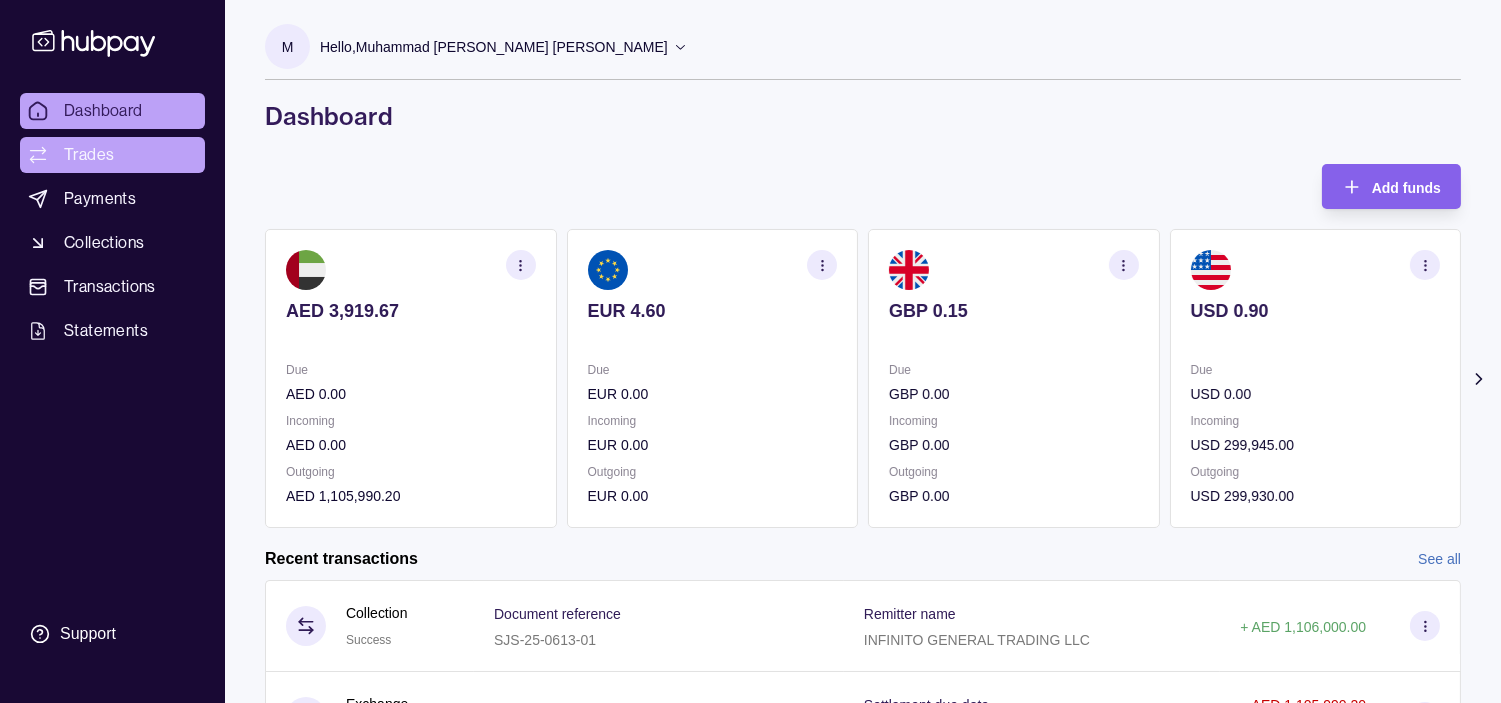 click on "Trades" at bounding box center [89, 155] 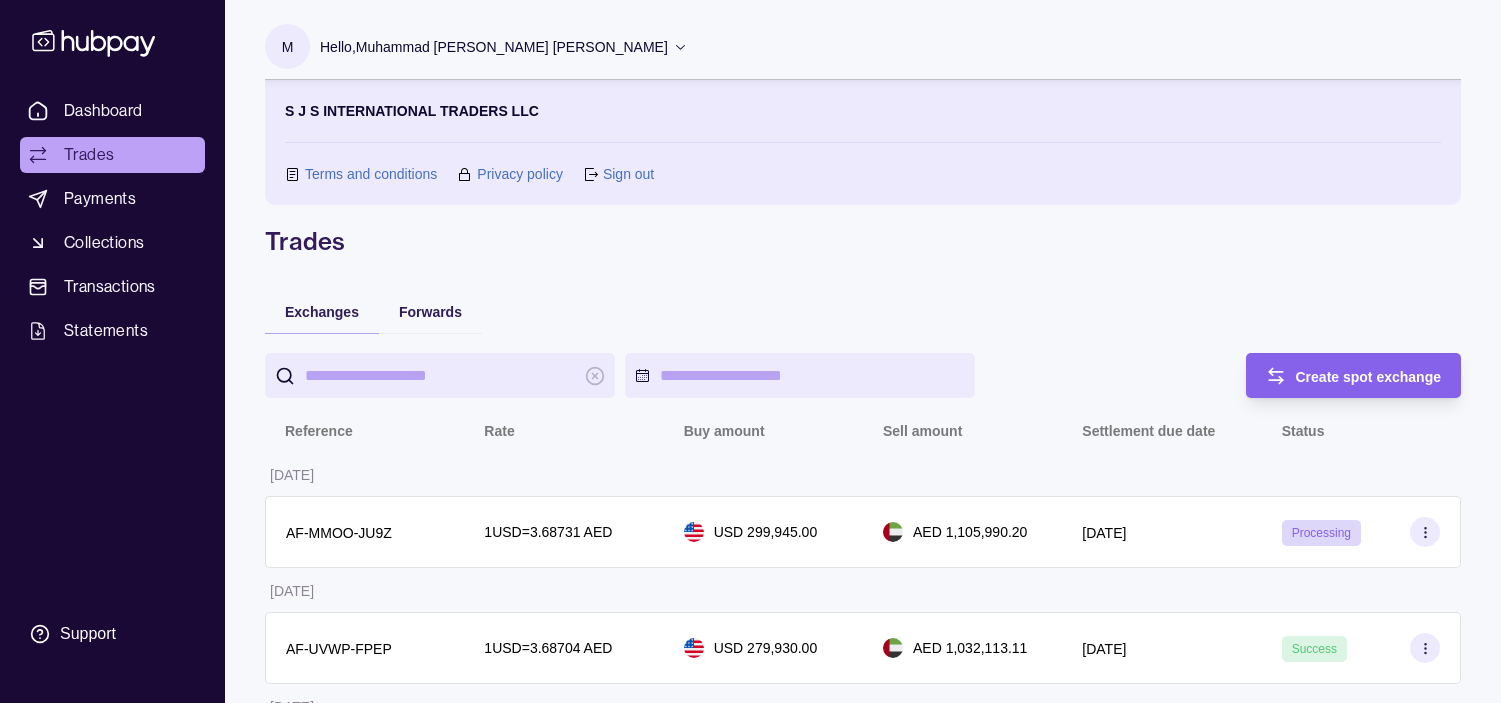 scroll, scrollTop: 0, scrollLeft: 0, axis: both 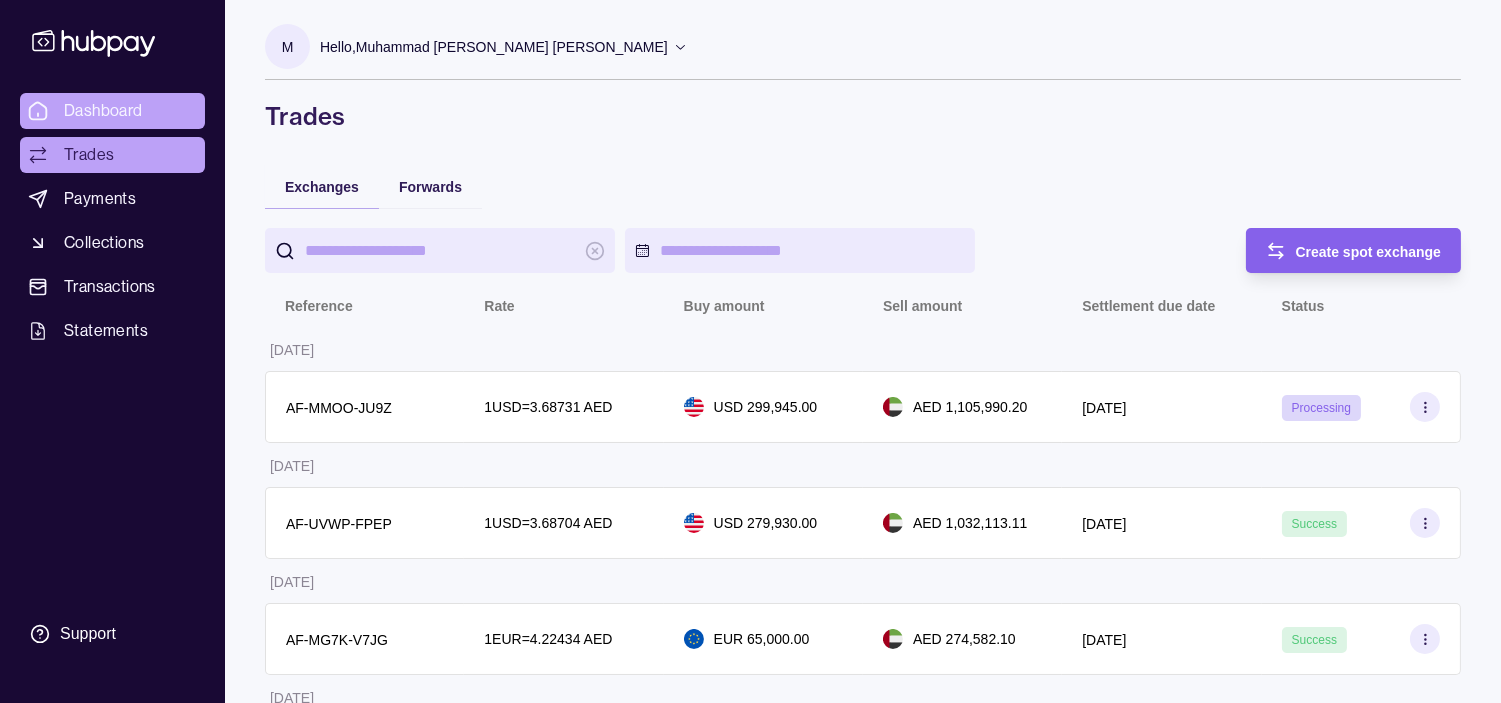 click on "Dashboard" at bounding box center (103, 111) 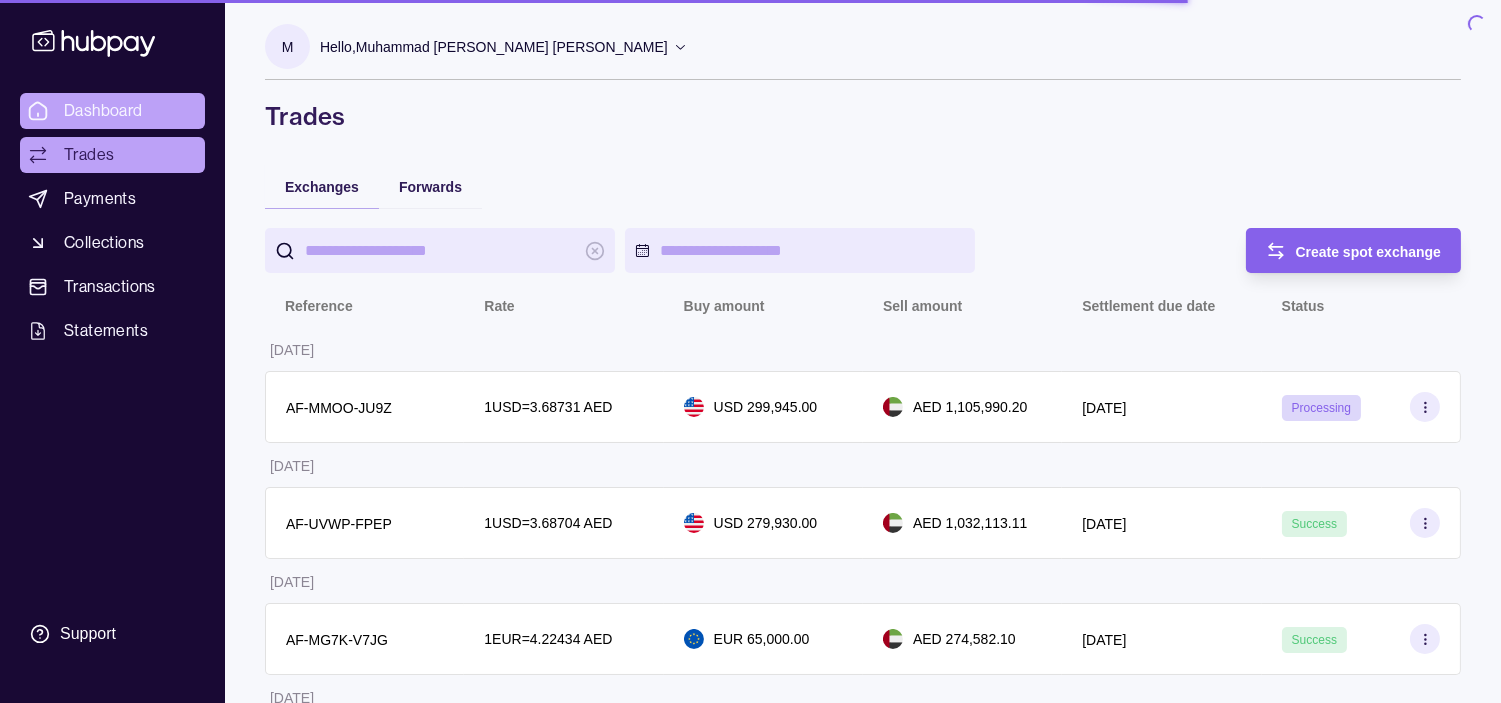 click on "Dashboard" at bounding box center [103, 111] 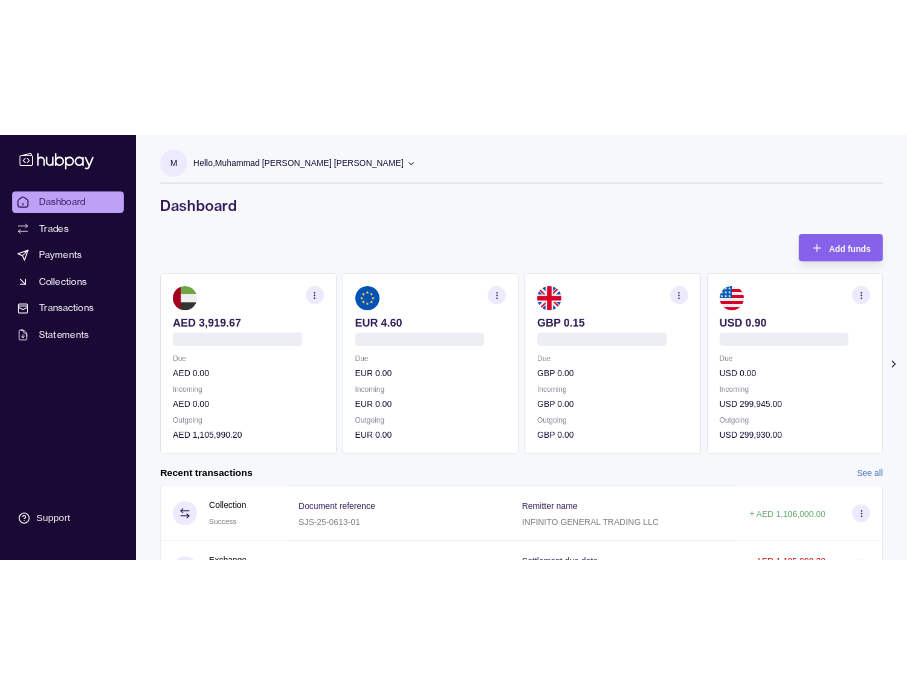 scroll, scrollTop: 0, scrollLeft: 0, axis: both 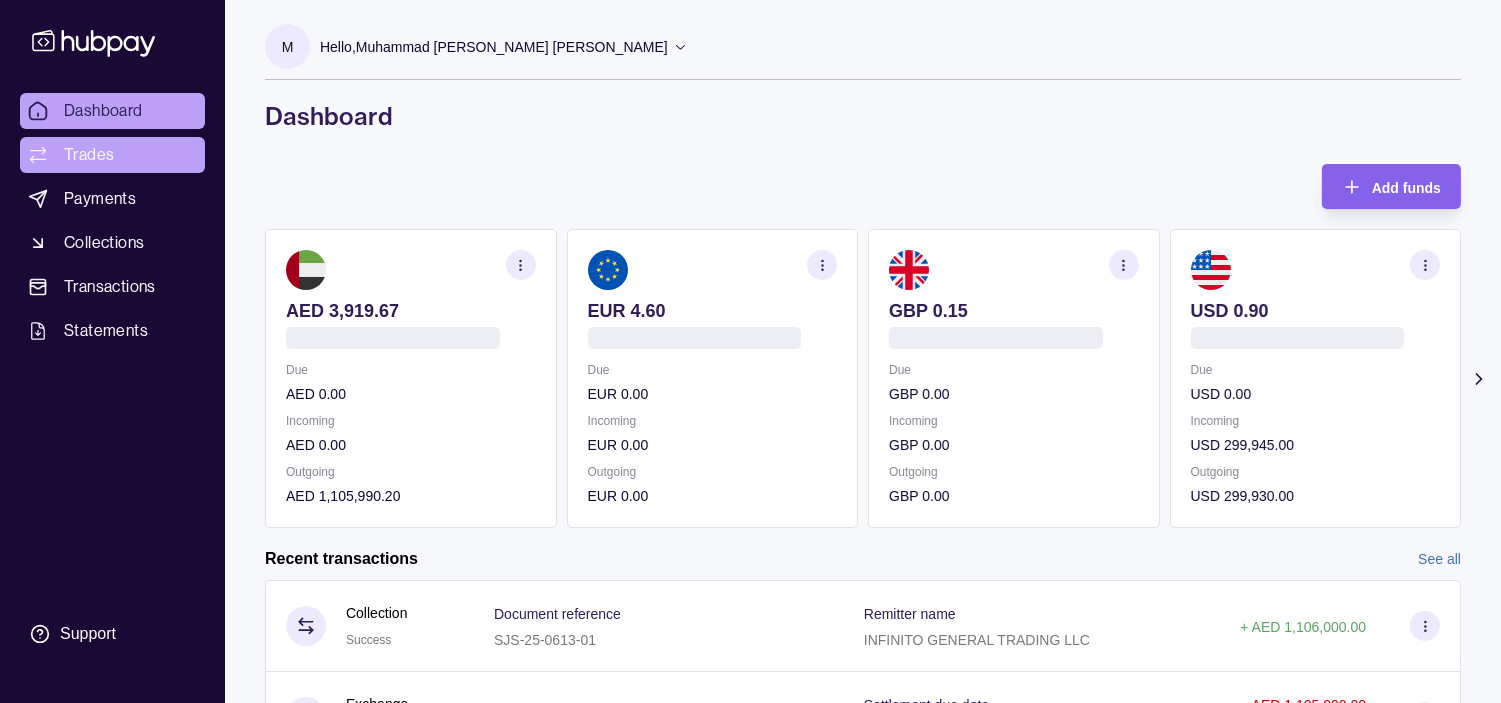 click on "Trades" at bounding box center (89, 155) 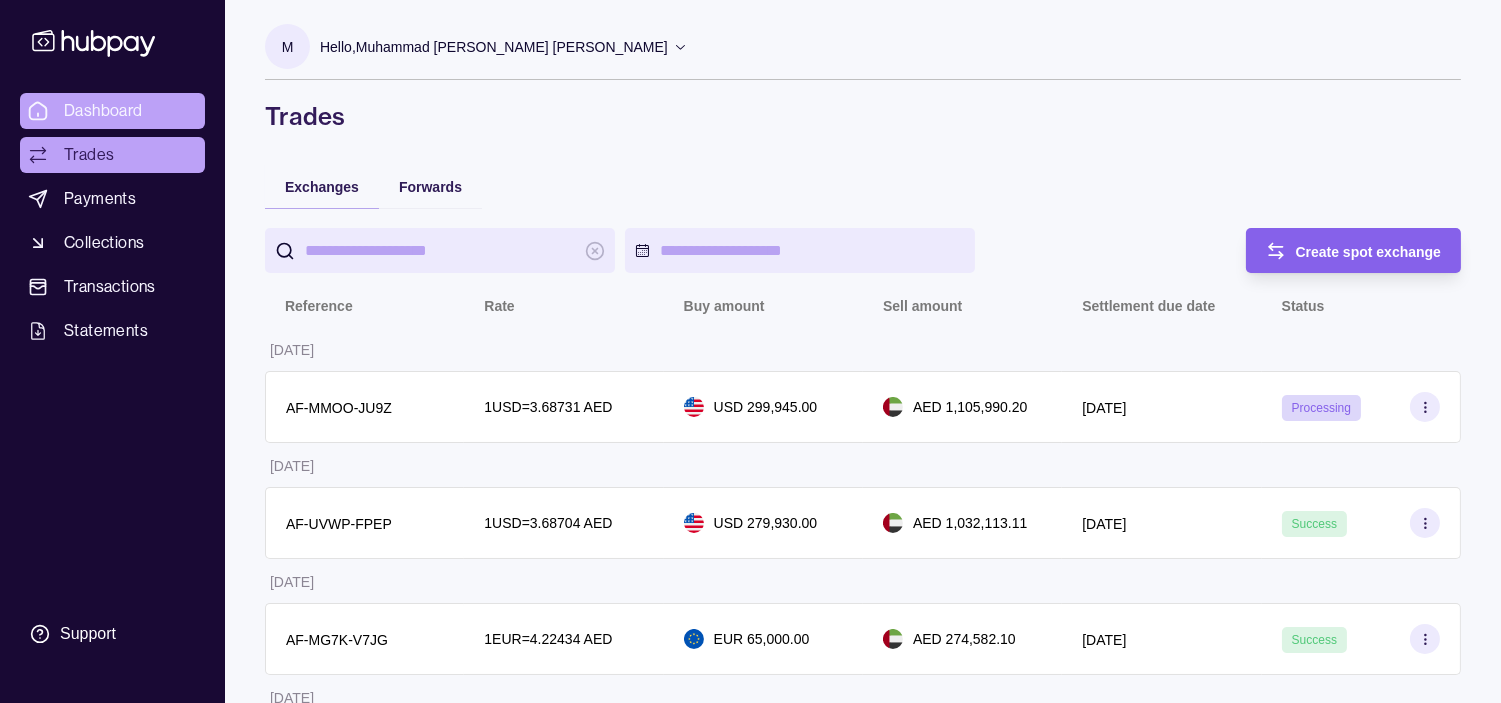 click on "Dashboard" at bounding box center (103, 111) 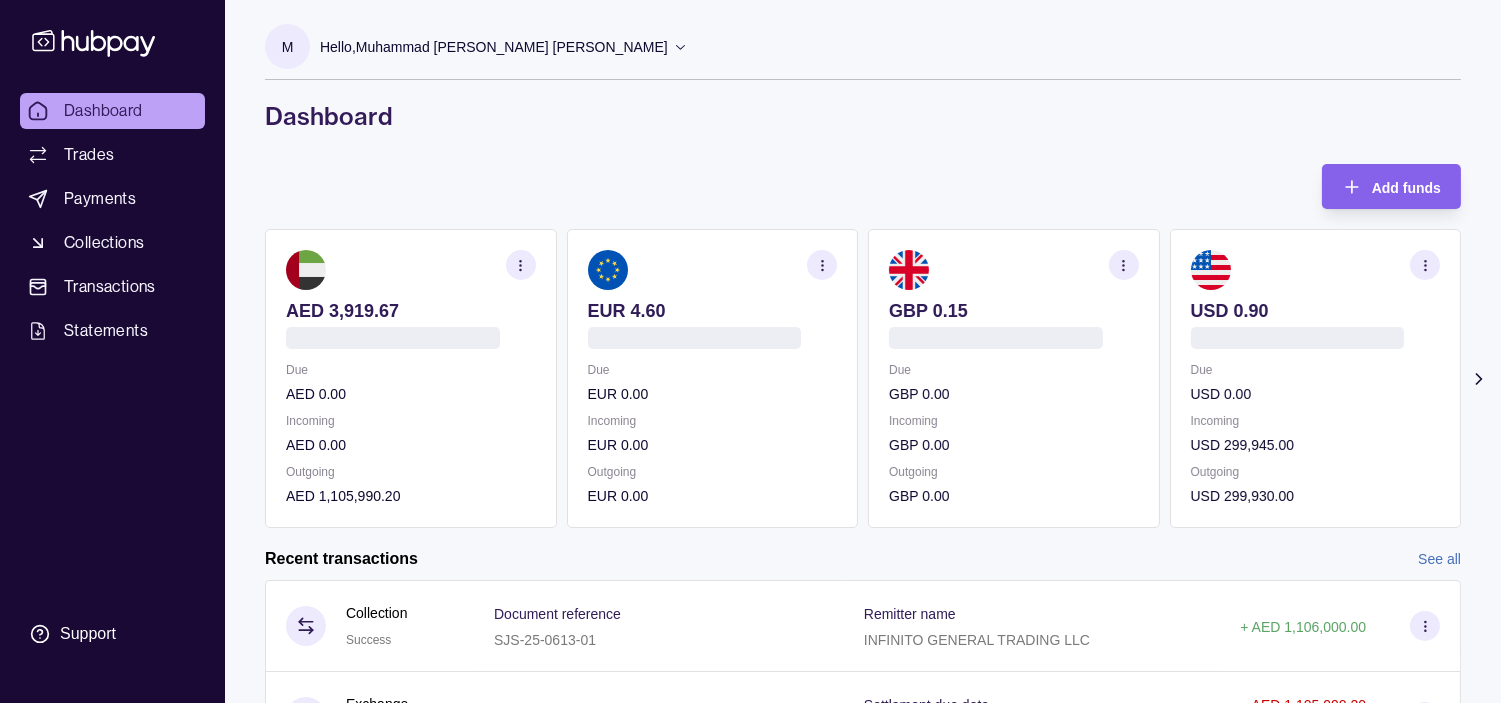 click 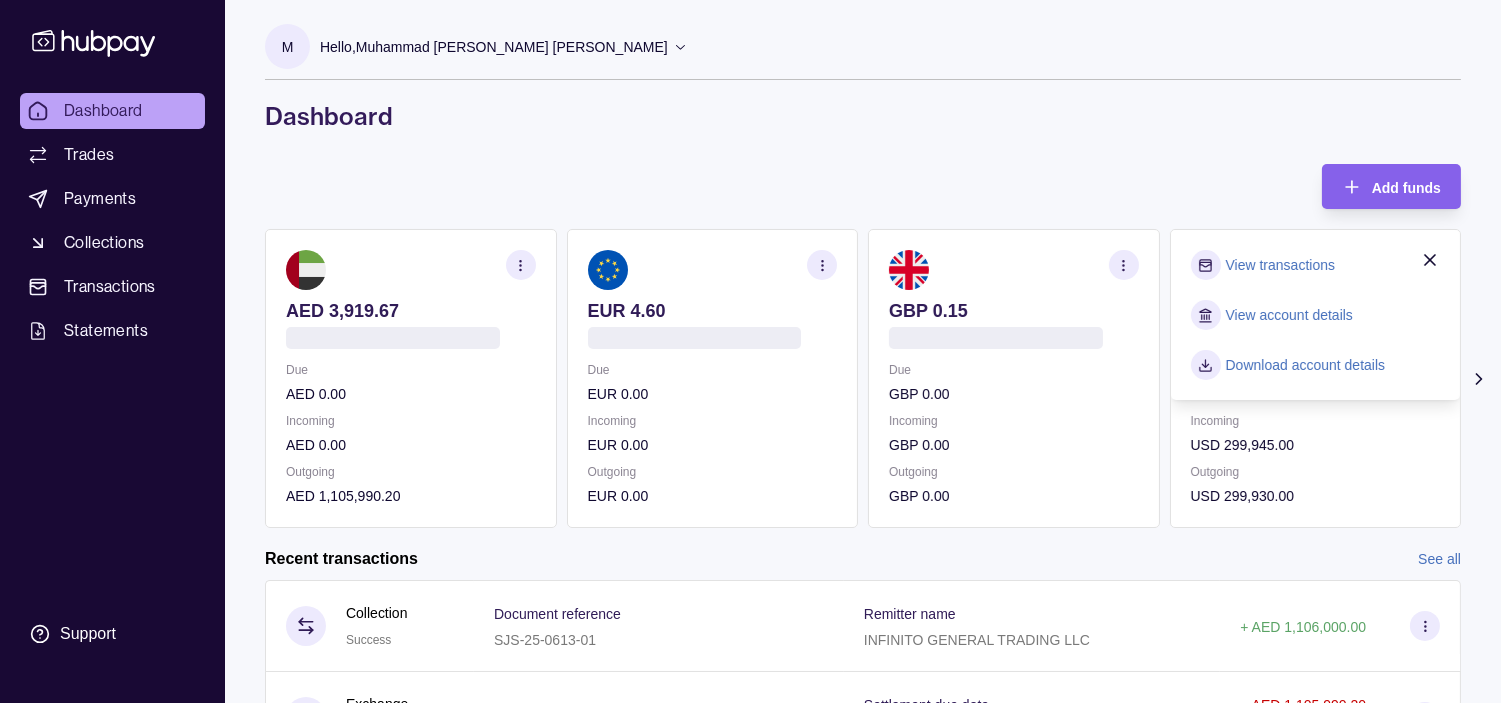 click on "View transactions" at bounding box center [1280, 265] 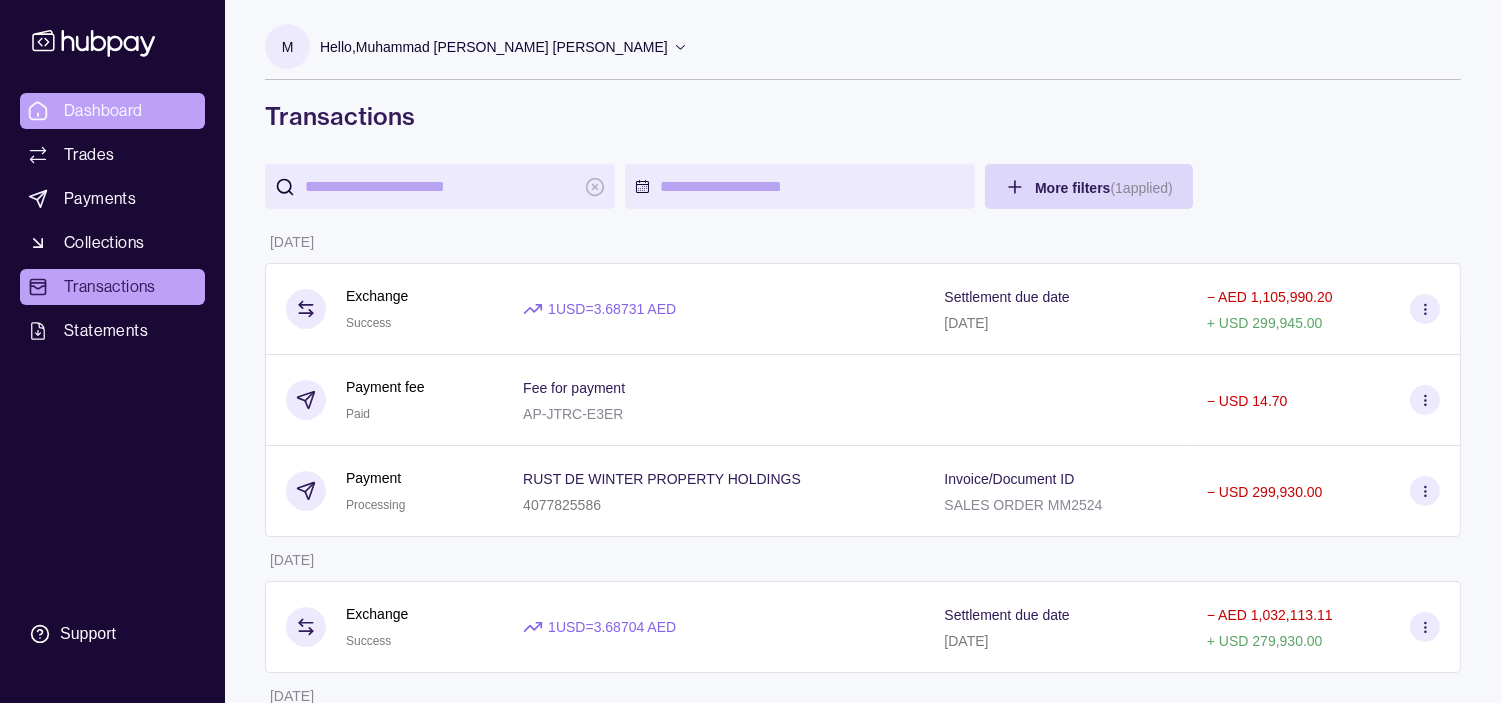 click on "Dashboard" at bounding box center [103, 111] 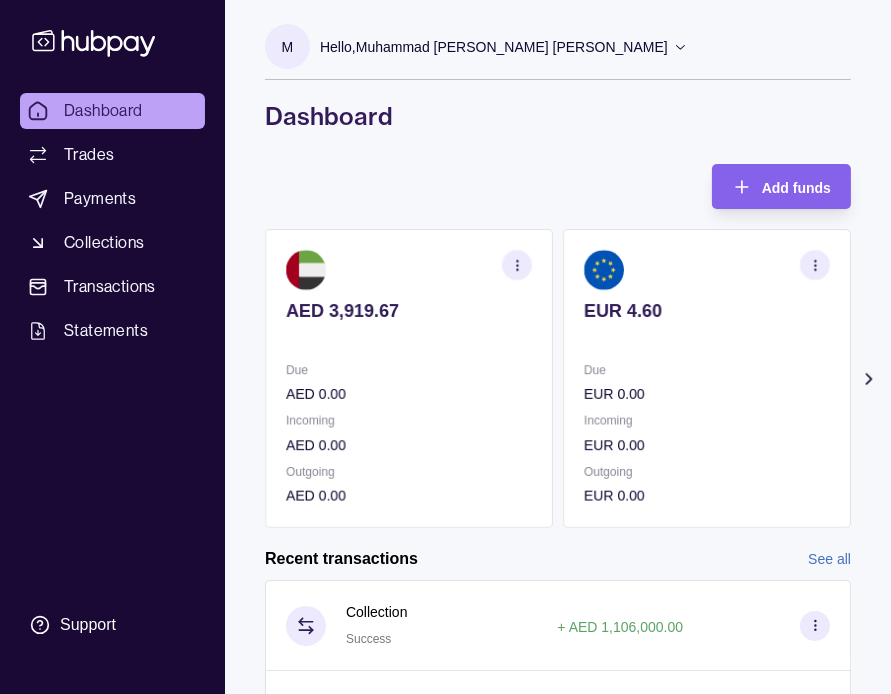 click on "EUR 0.00" at bounding box center (707, 394) 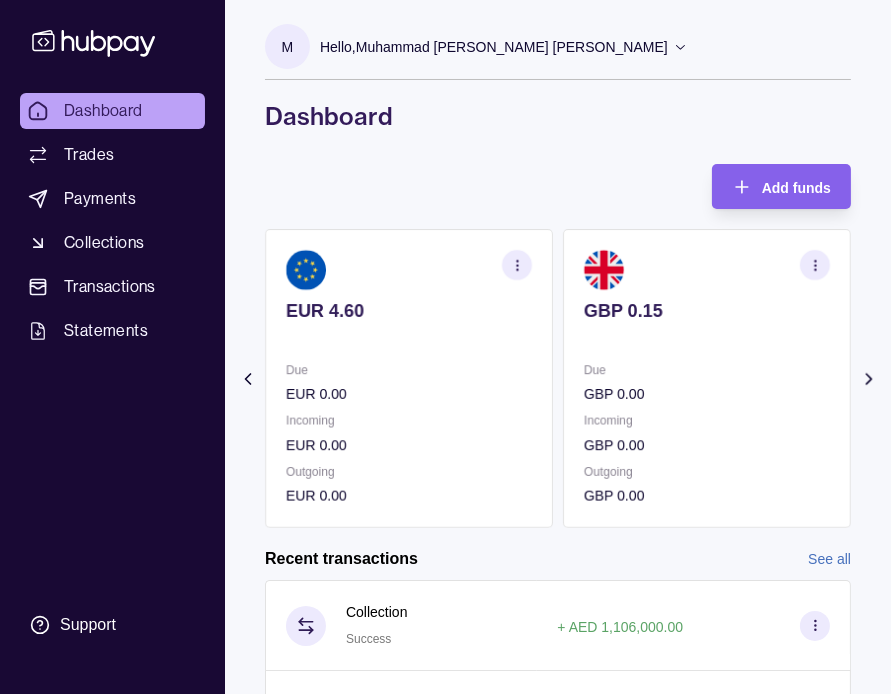 click on "GBP 0.00" at bounding box center [707, 394] 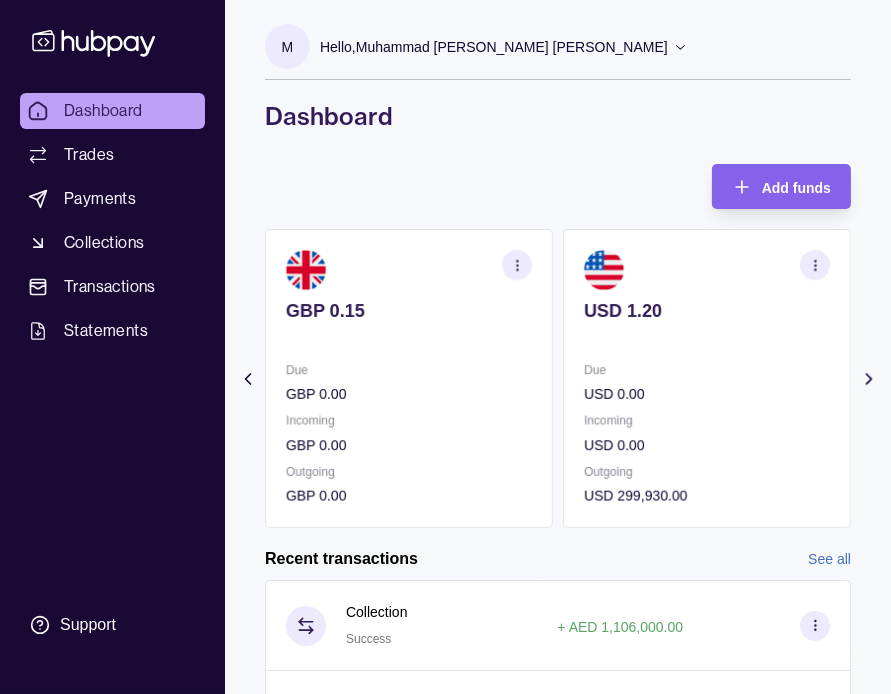 click 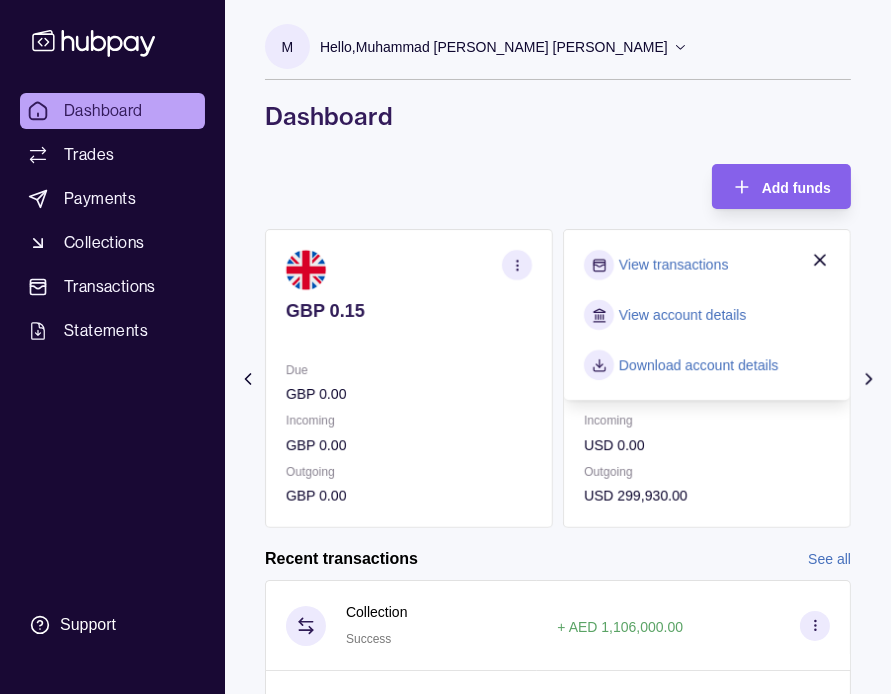 click on "View transactions" at bounding box center (673, 265) 